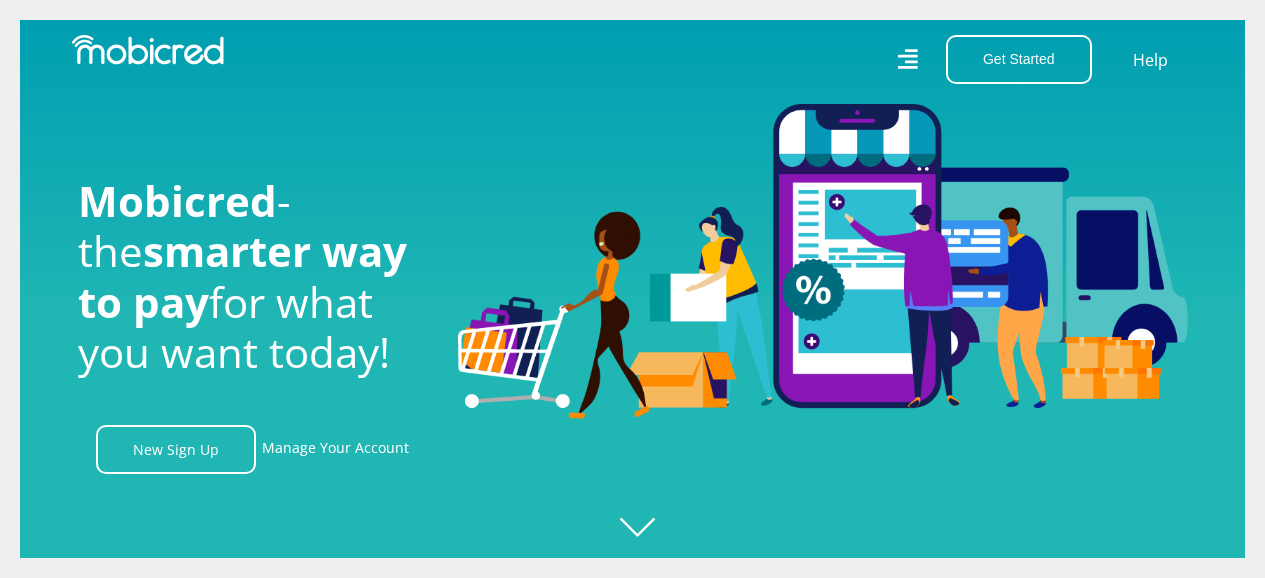 scroll, scrollTop: 0, scrollLeft: 0, axis: both 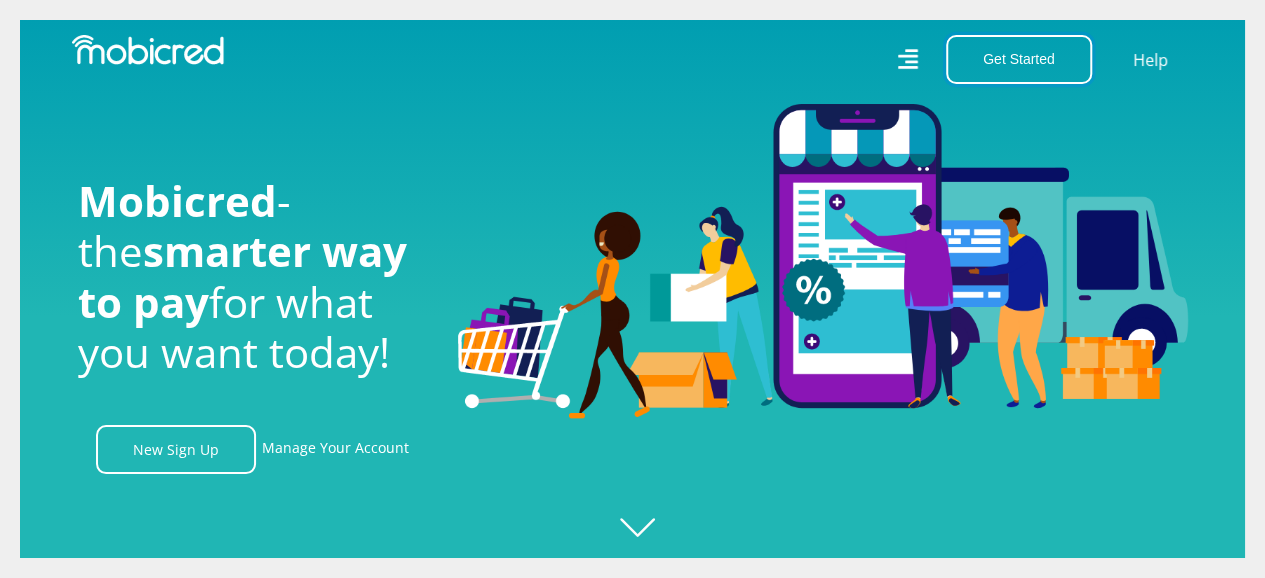 click on "Get Started" at bounding box center [1019, 59] 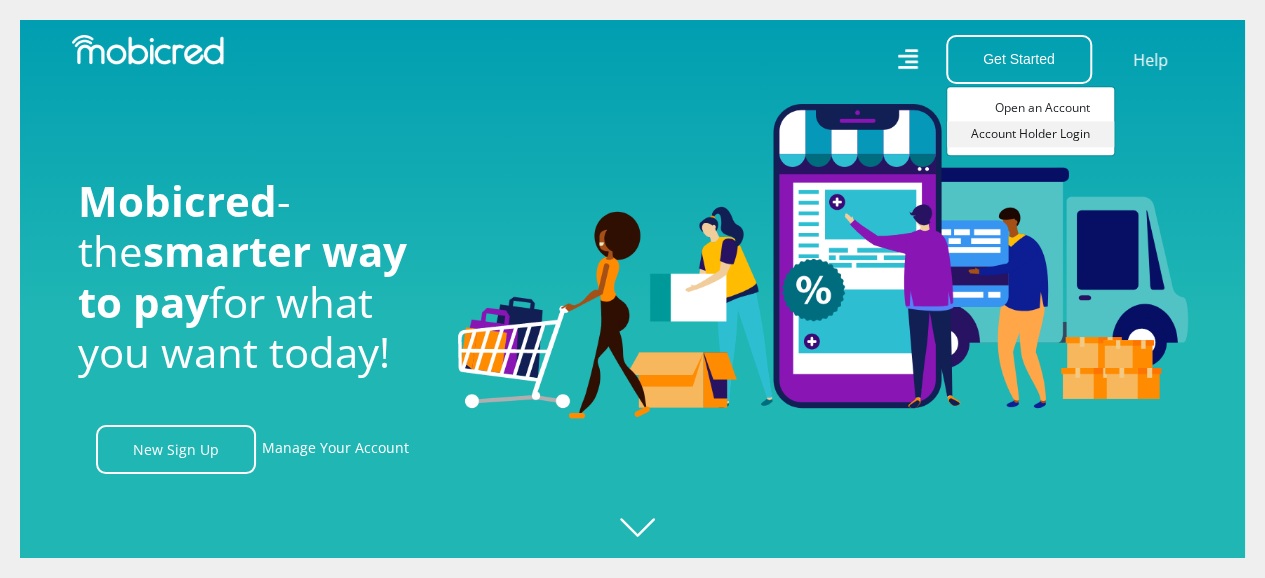click on "Account Holder Login" at bounding box center (1030, 134) 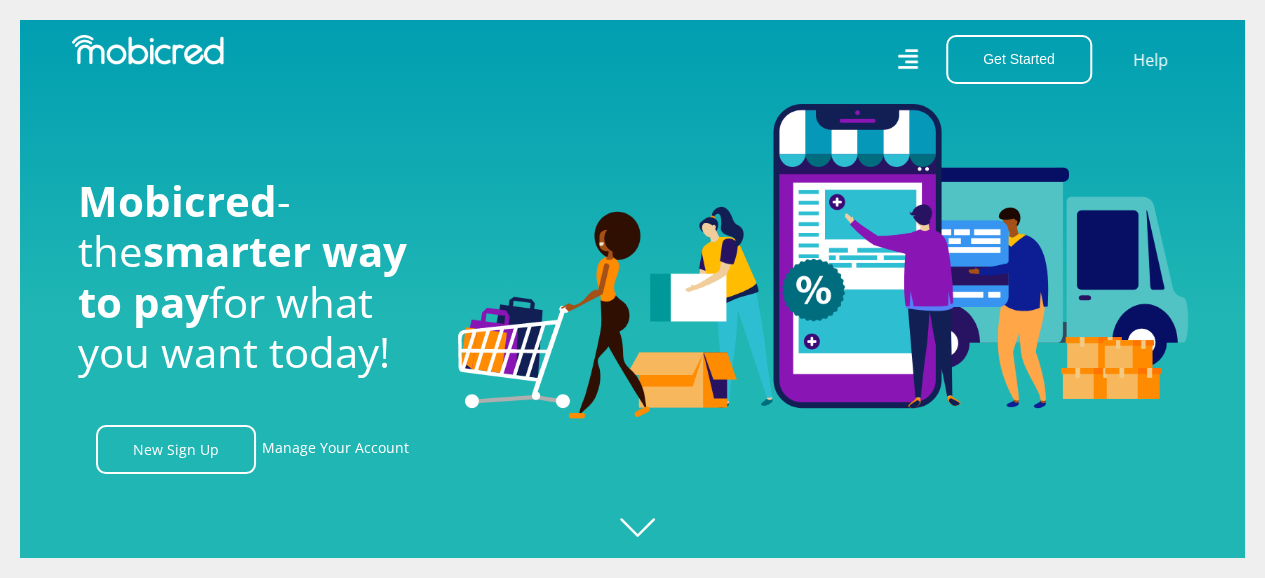 scroll, scrollTop: 0, scrollLeft: 203, axis: horizontal 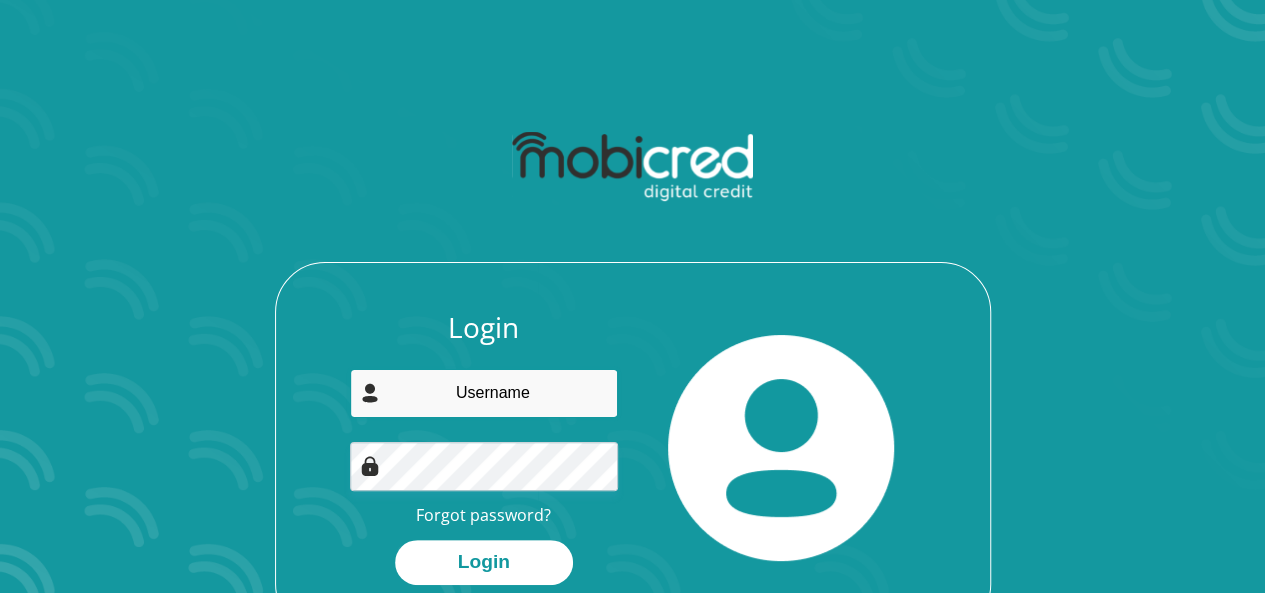 click at bounding box center (484, 393) 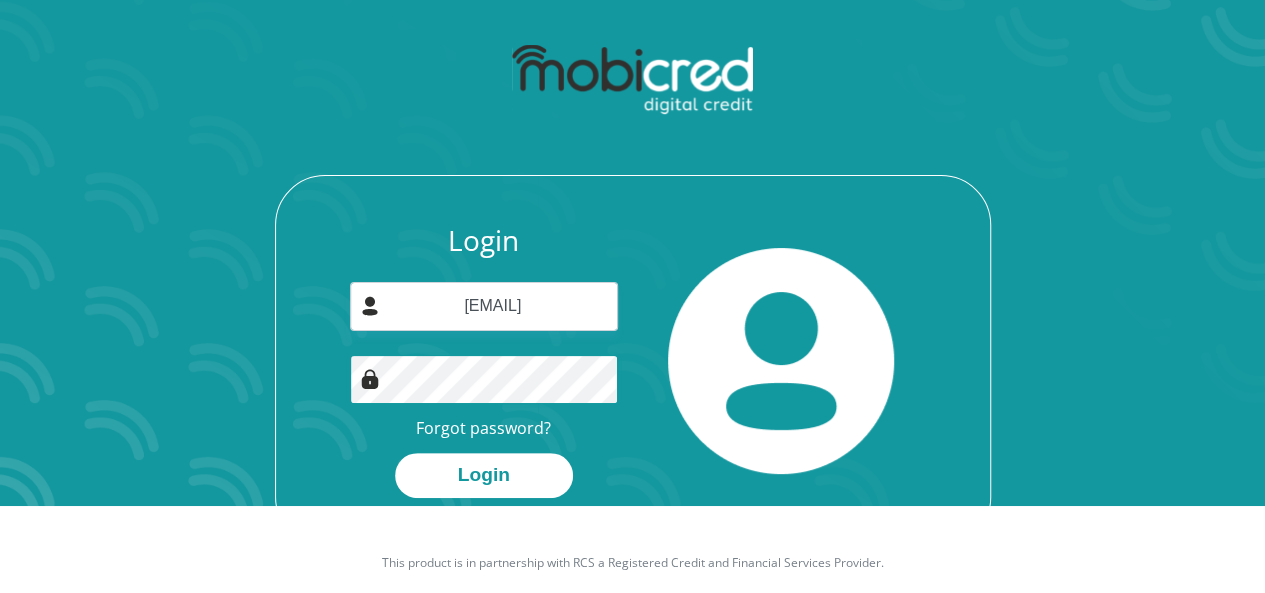 scroll, scrollTop: 14, scrollLeft: 0, axis: vertical 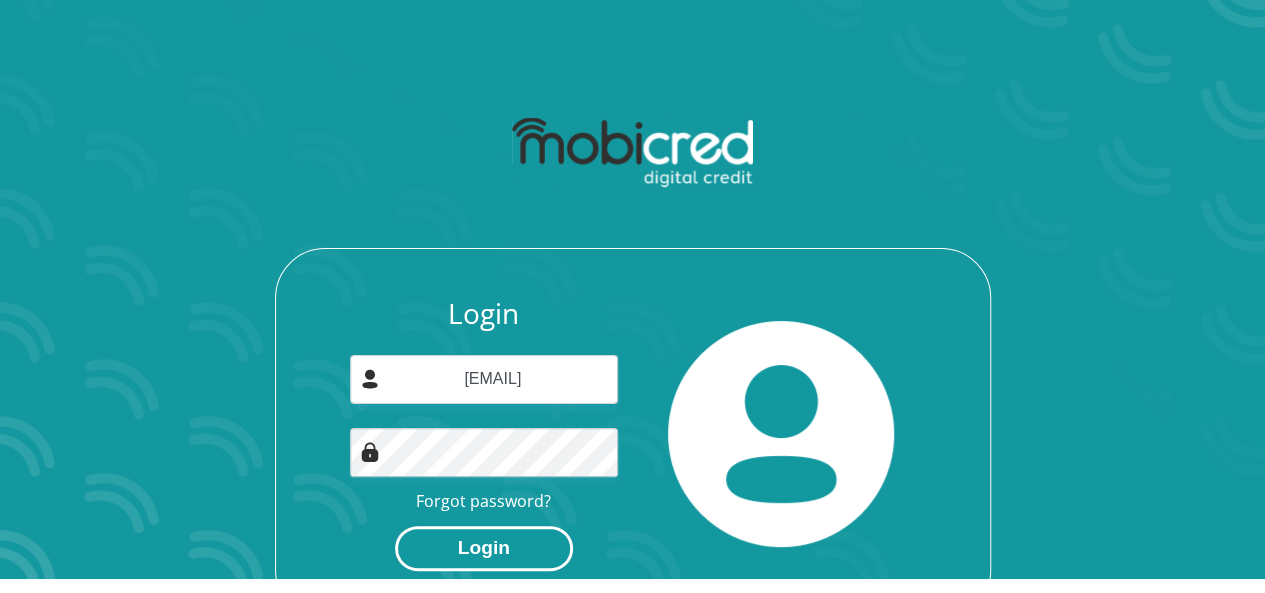 click on "Login" at bounding box center [484, 548] 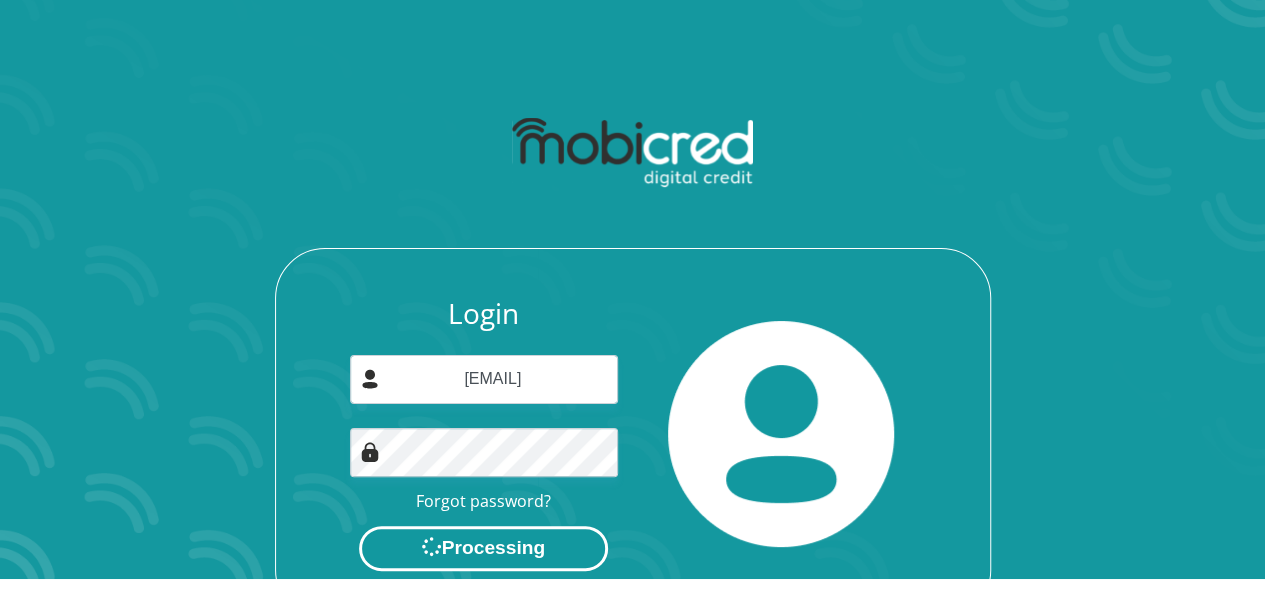 scroll, scrollTop: 0, scrollLeft: 0, axis: both 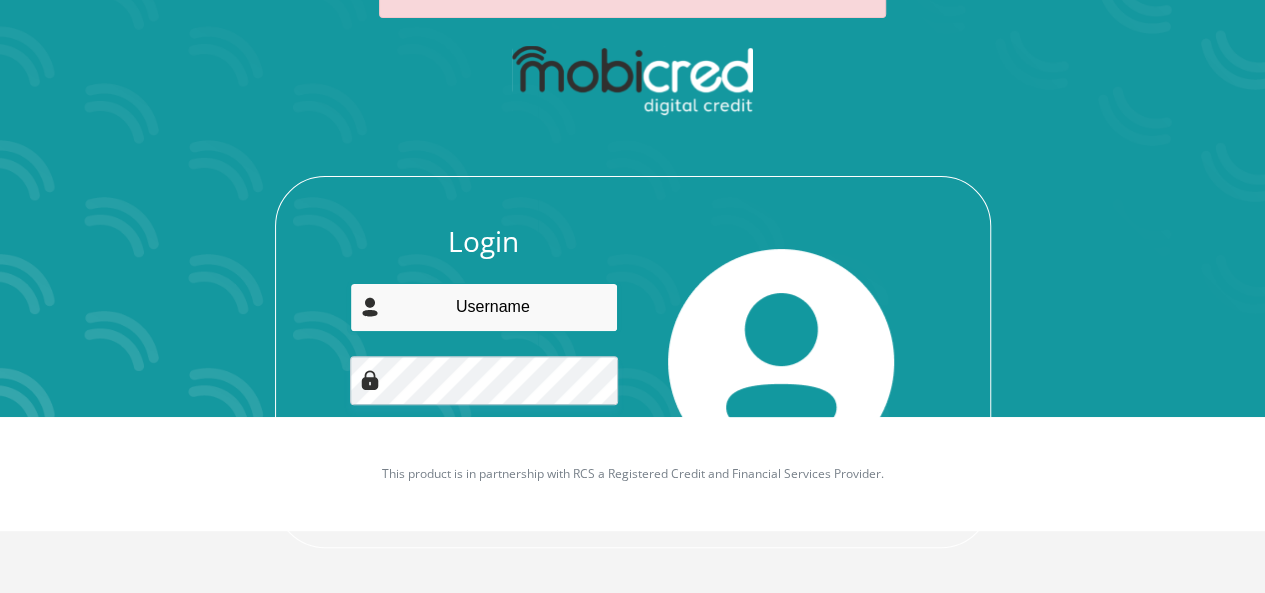drag, startPoint x: 492, startPoint y: 313, endPoint x: 509, endPoint y: 321, distance: 18.788294 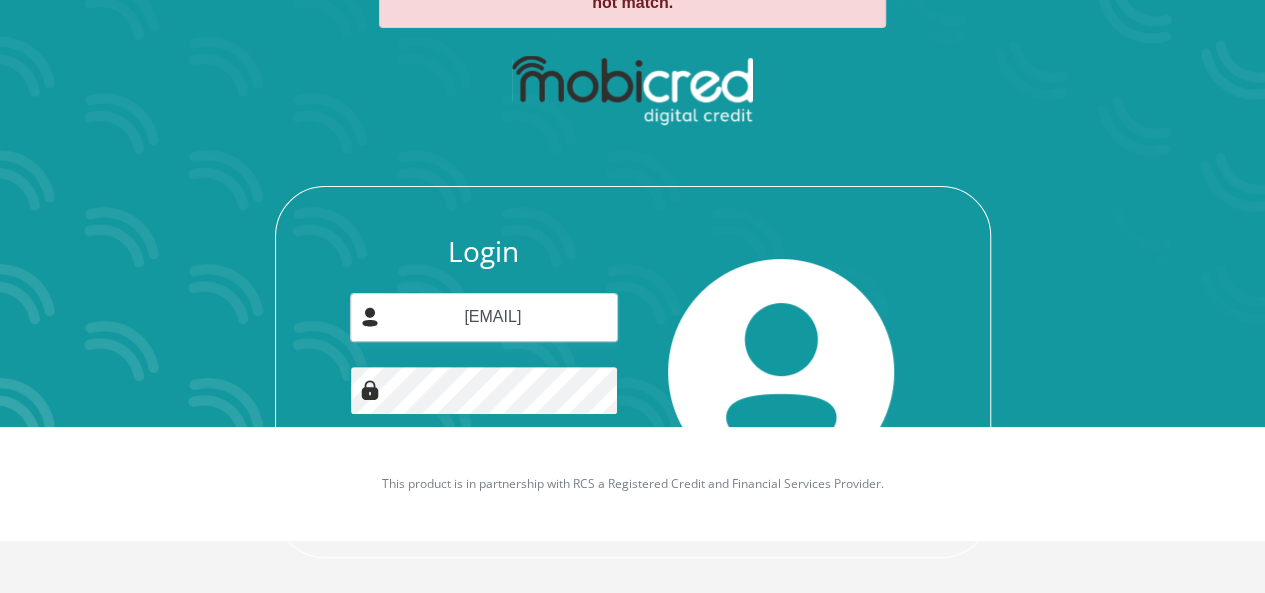scroll, scrollTop: 176, scrollLeft: 0, axis: vertical 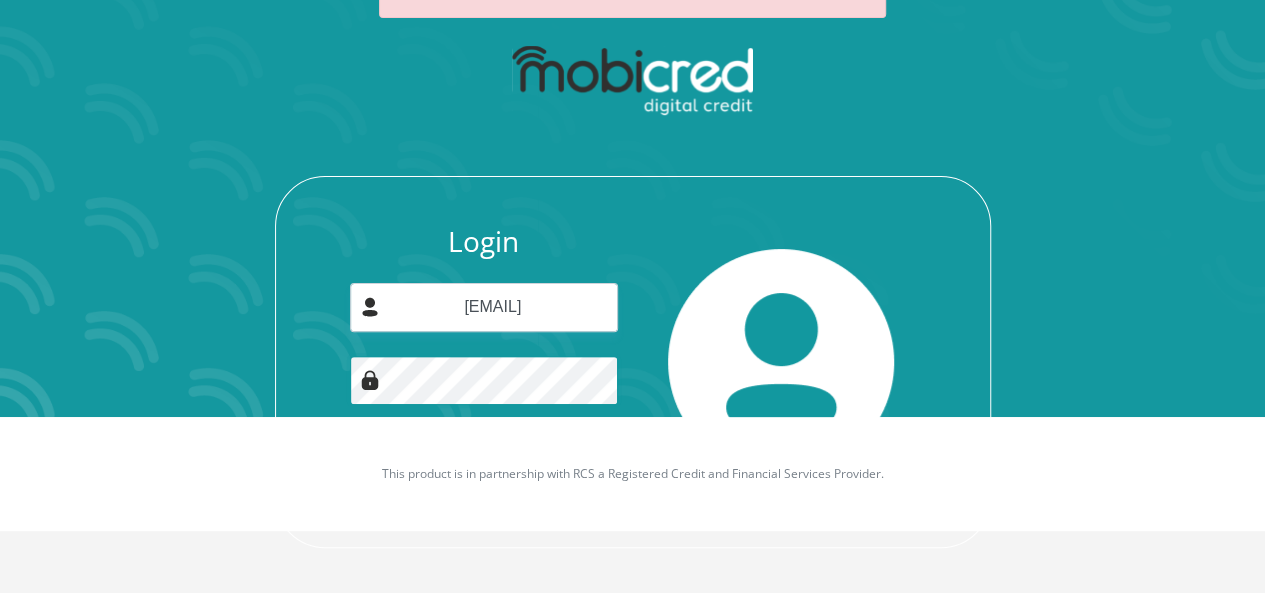 click on "Login" at bounding box center [484, 476] 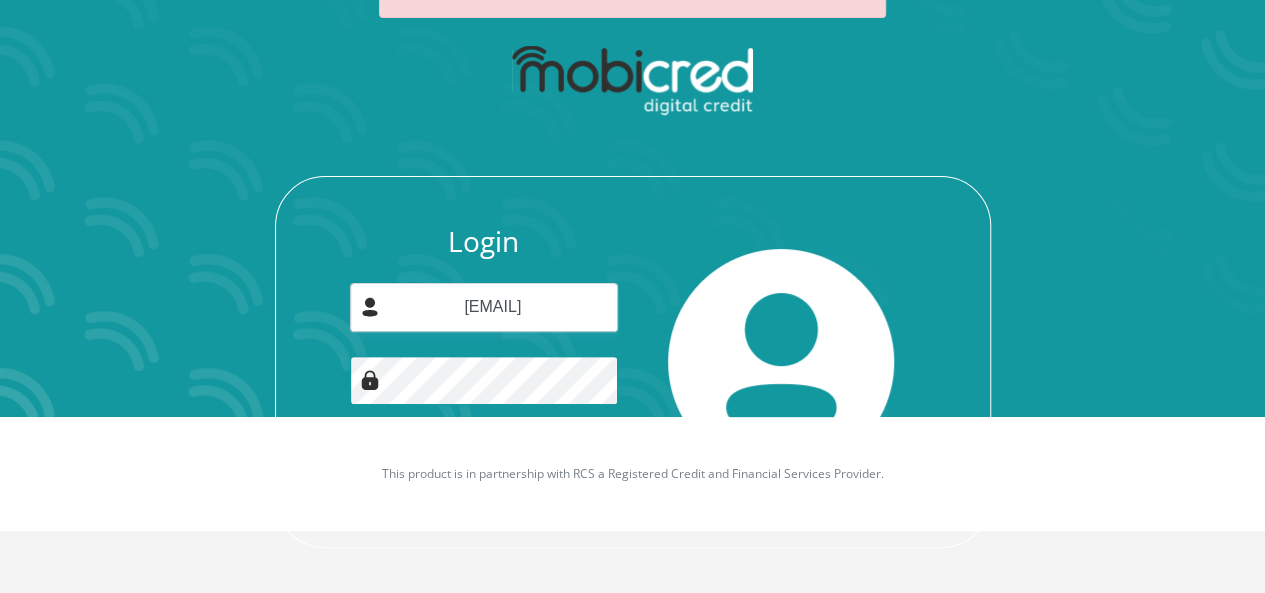 scroll, scrollTop: 0, scrollLeft: 0, axis: both 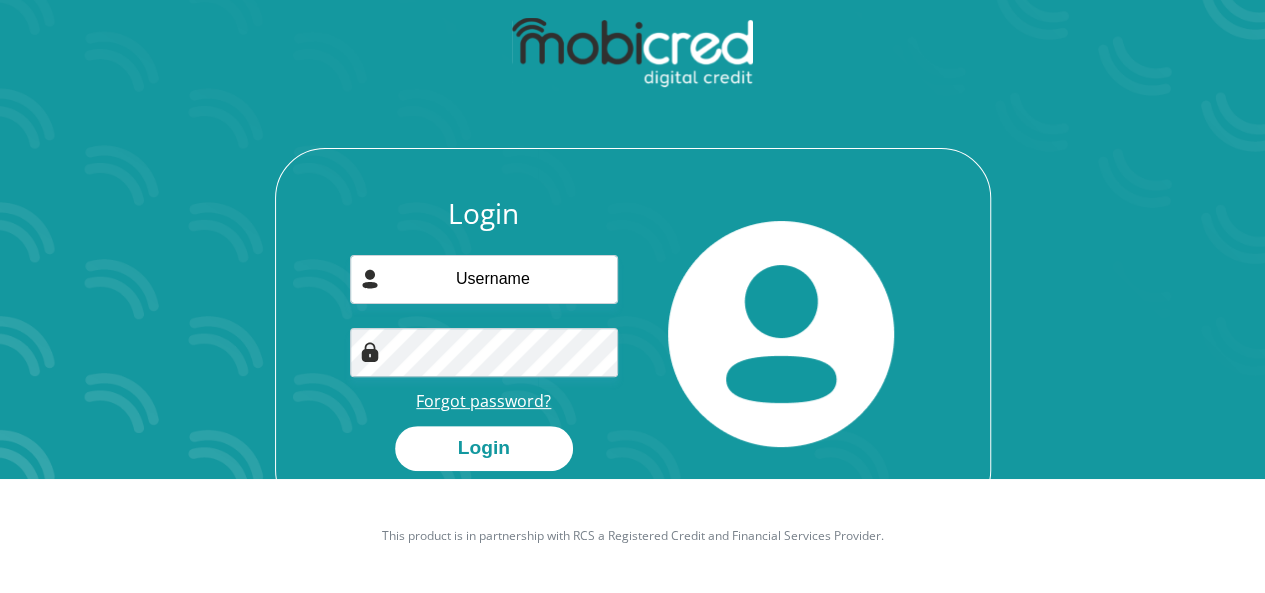 click on "Forgot password?" at bounding box center [483, 401] 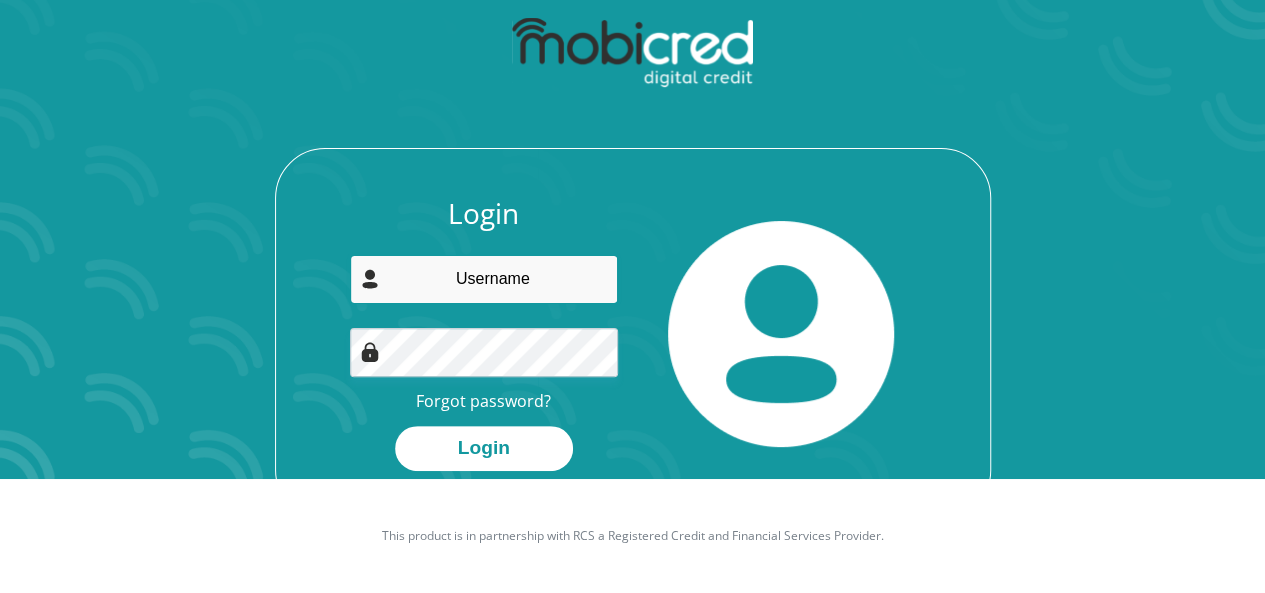 click at bounding box center [484, 279] 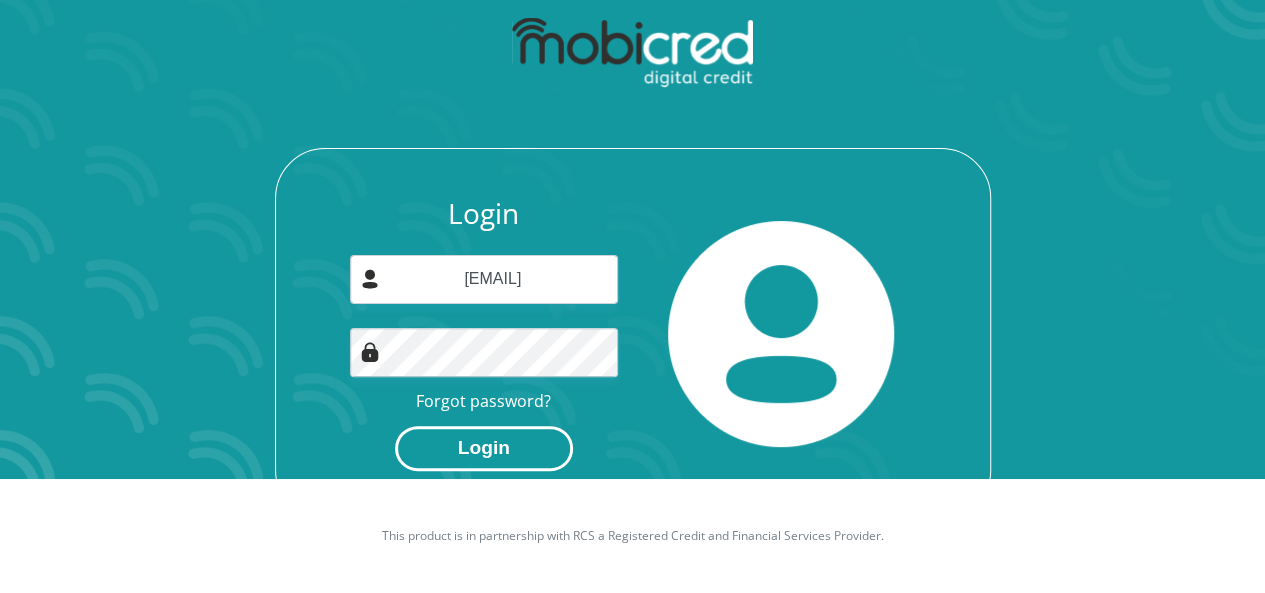 click on "Login" at bounding box center [484, 448] 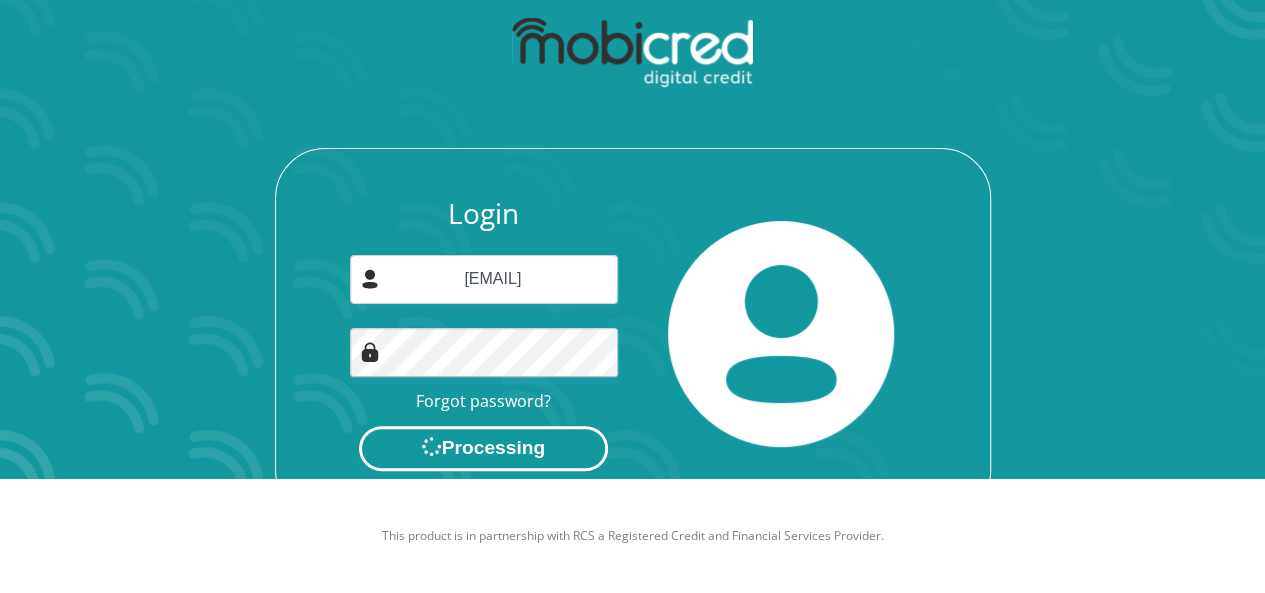 scroll, scrollTop: 0, scrollLeft: 0, axis: both 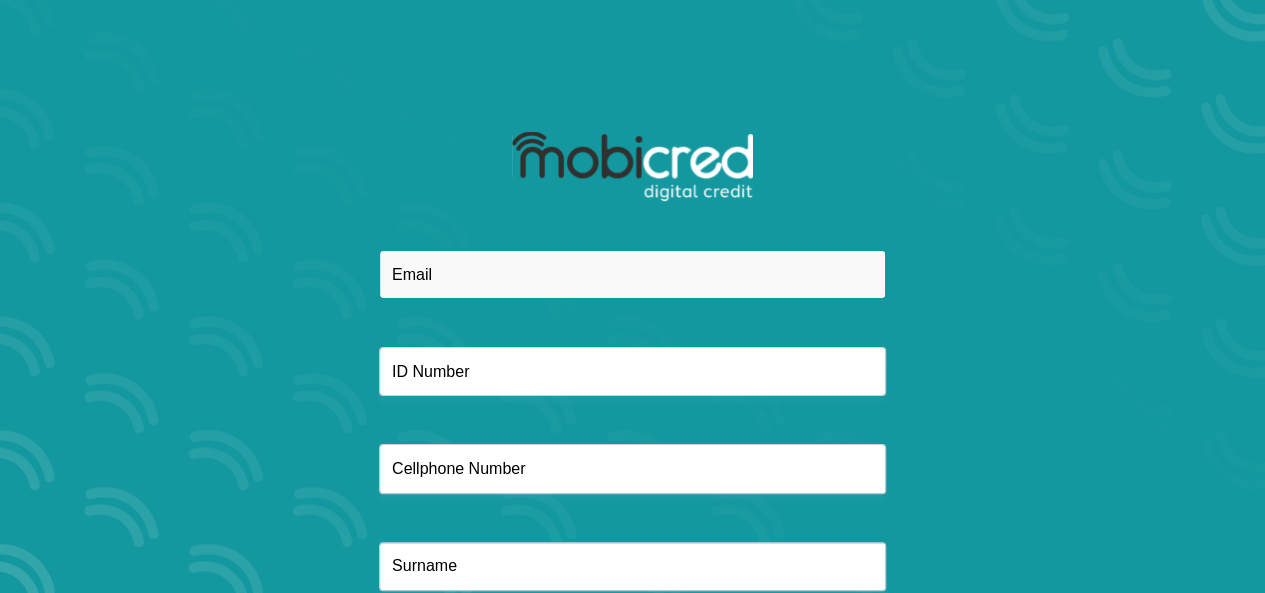 click at bounding box center [632, 274] 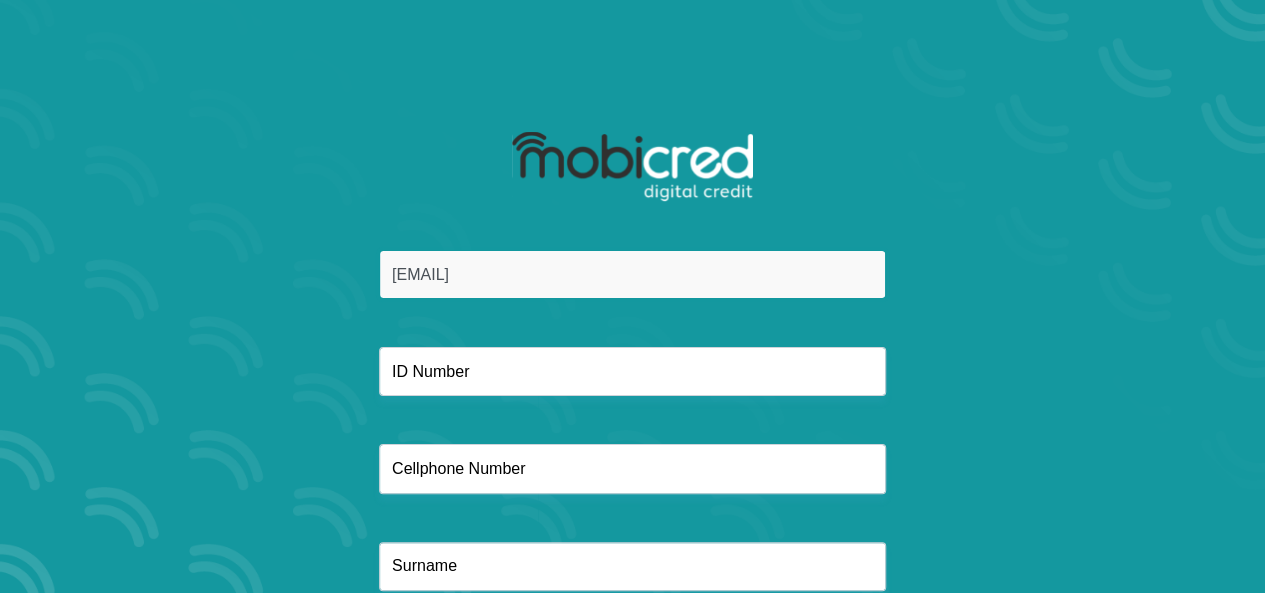 type on "0727233103" 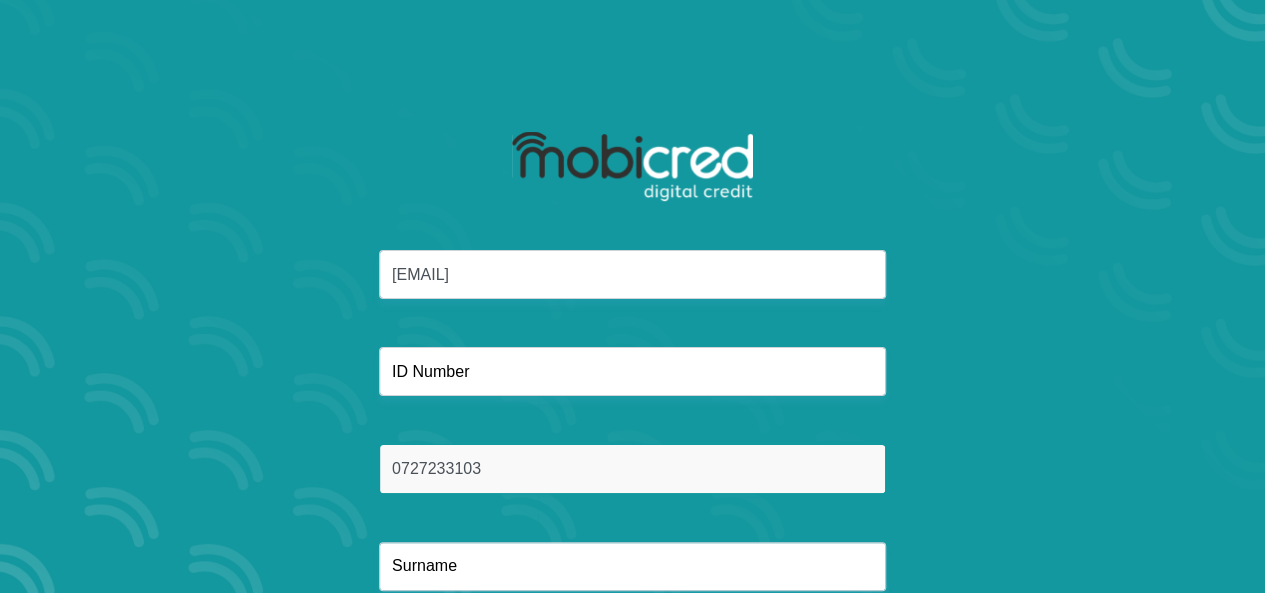 type on "DILIZA" 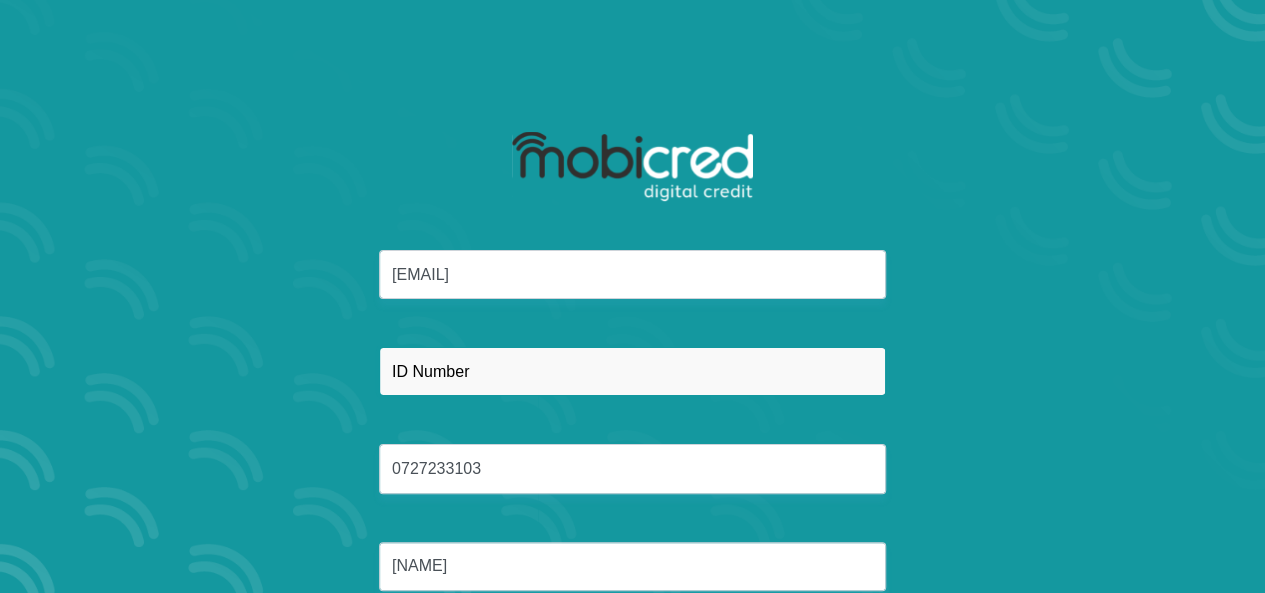 click at bounding box center (632, 371) 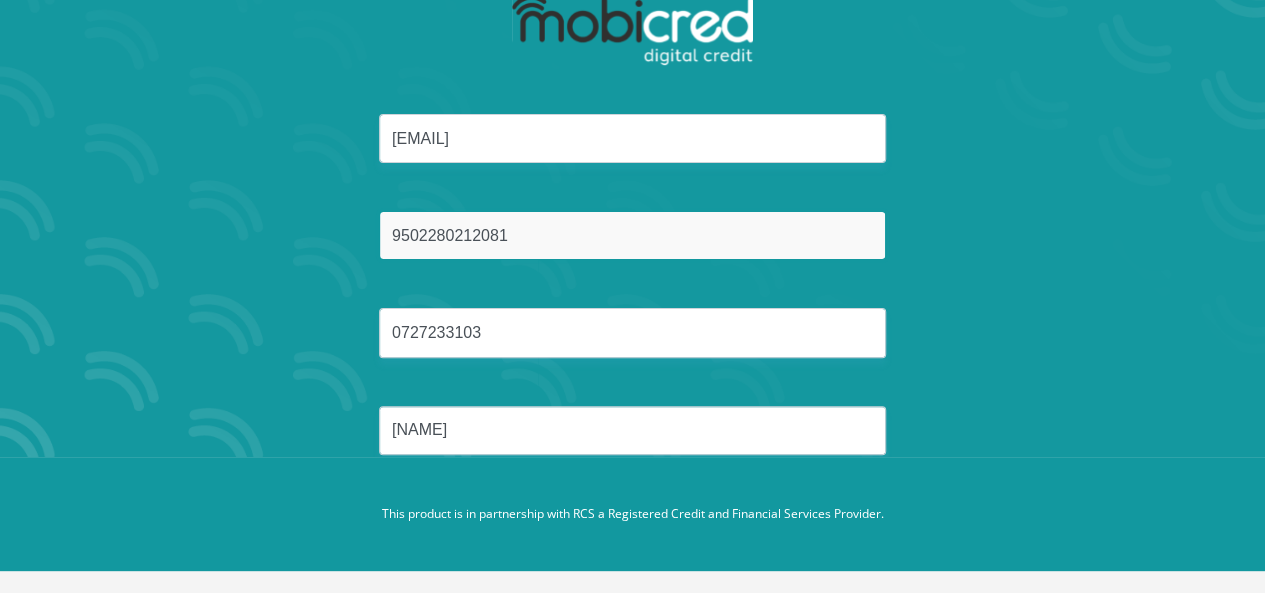 scroll, scrollTop: 137, scrollLeft: 0, axis: vertical 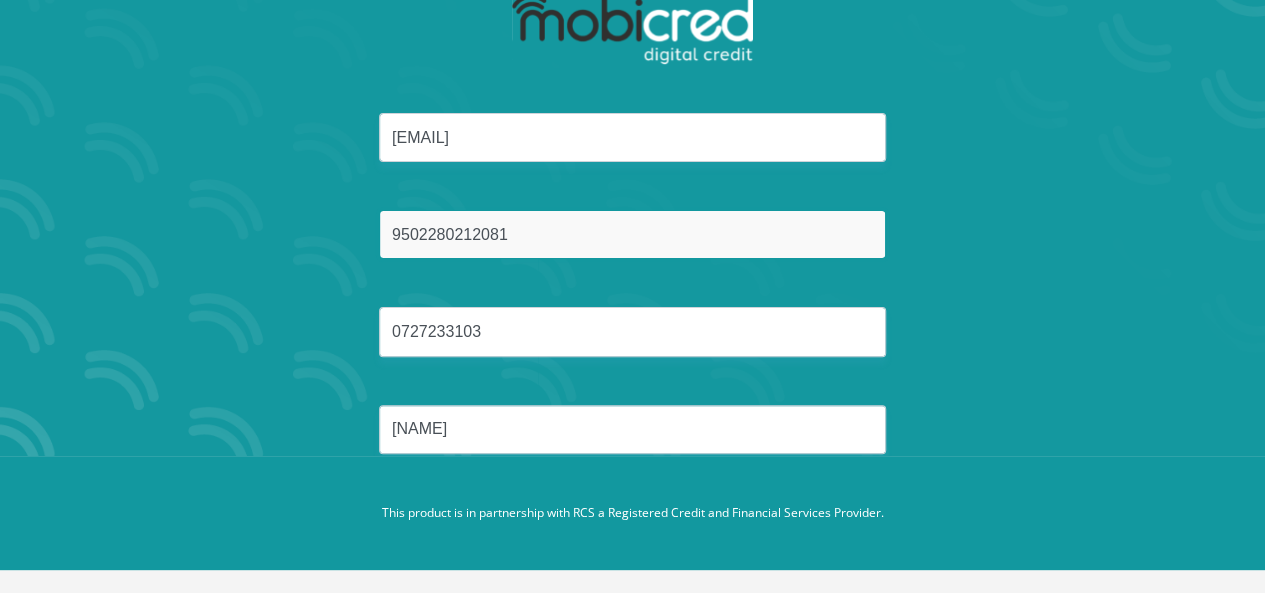 type on "9502280212081" 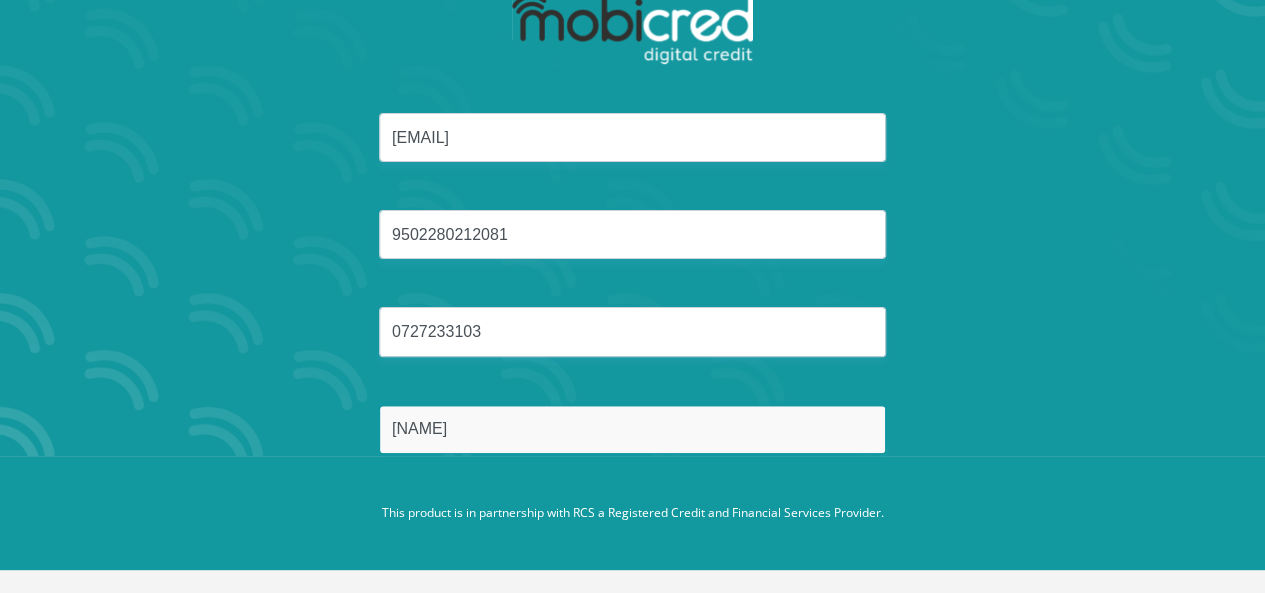 click on "DILIZA" at bounding box center (632, 429) 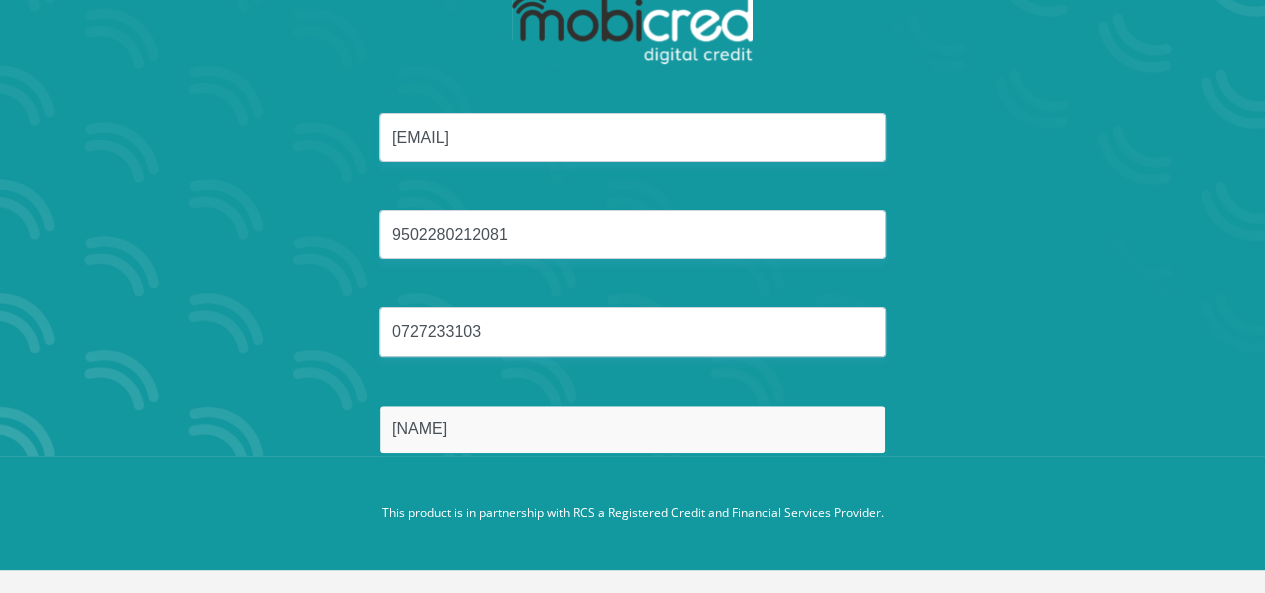 scroll, scrollTop: 0, scrollLeft: 0, axis: both 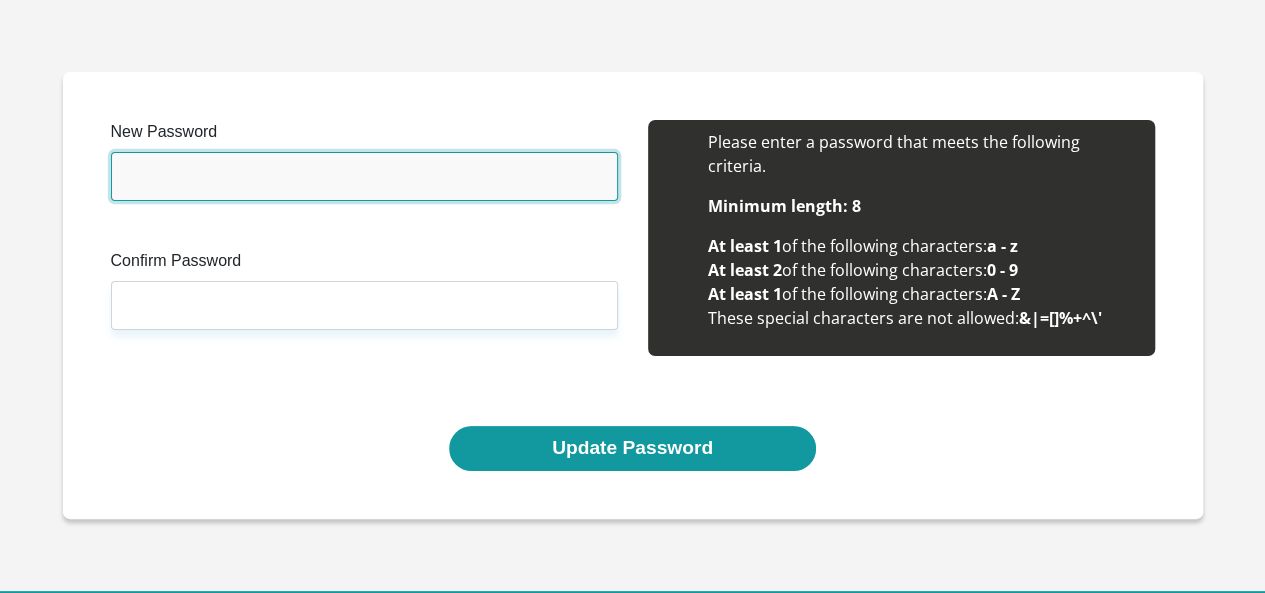 click on "New Password" at bounding box center [364, 176] 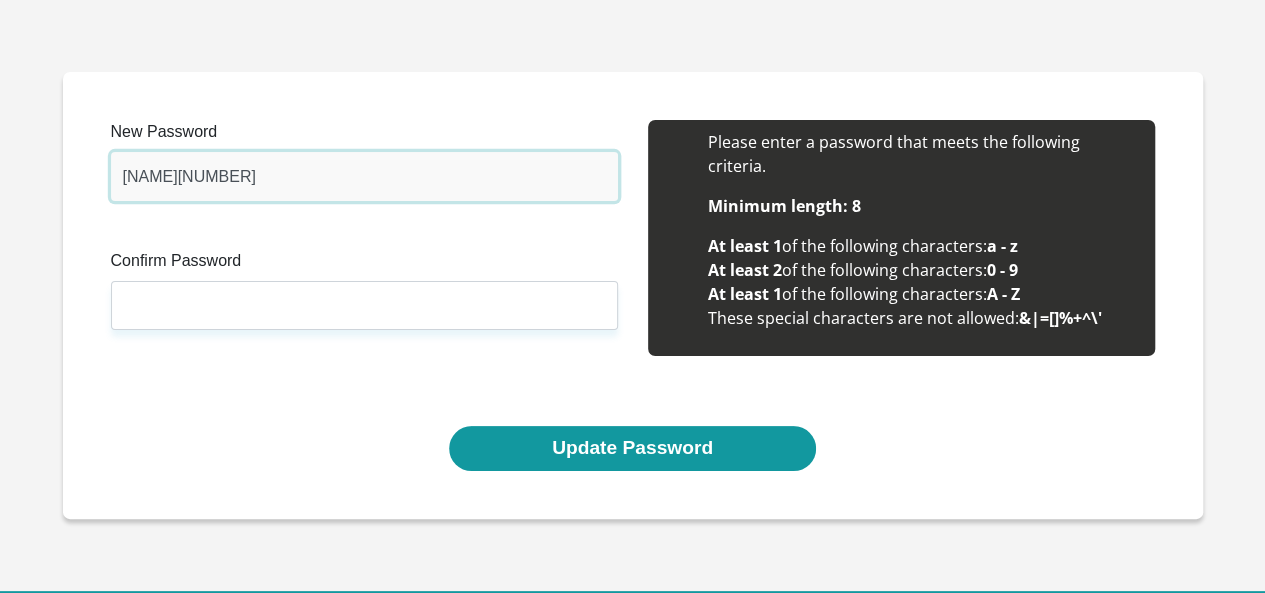 drag, startPoint x: 326, startPoint y: 179, endPoint x: 20, endPoint y: 162, distance: 306.47186 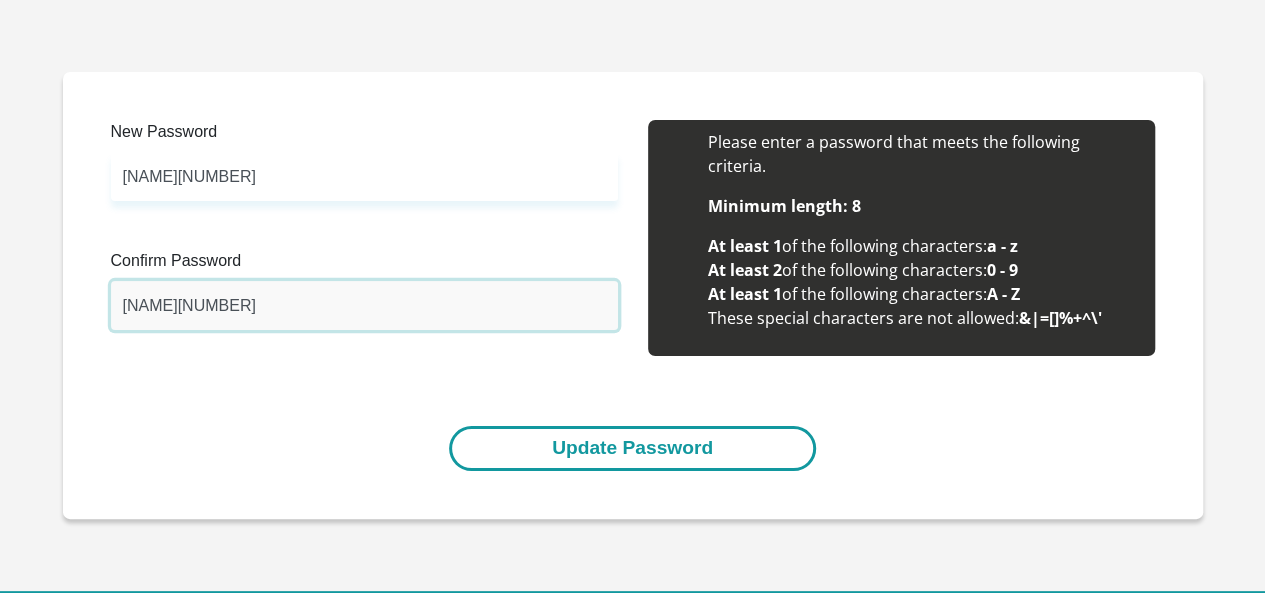 type on "Nurdlles95!" 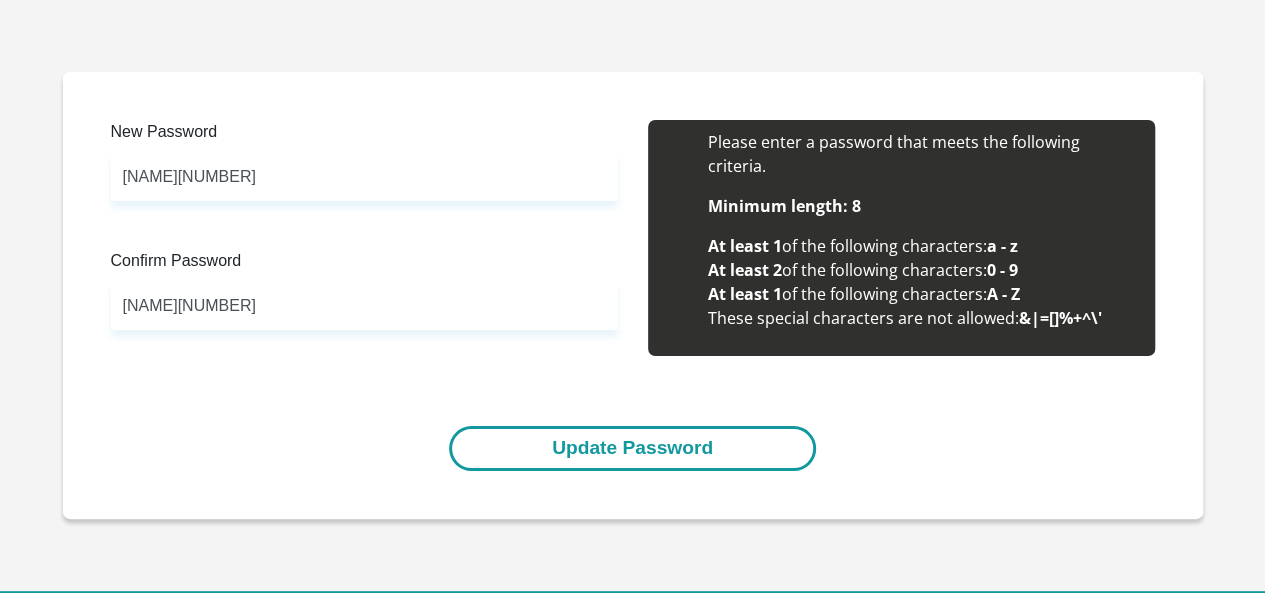 click on "Update Password" at bounding box center [632, 448] 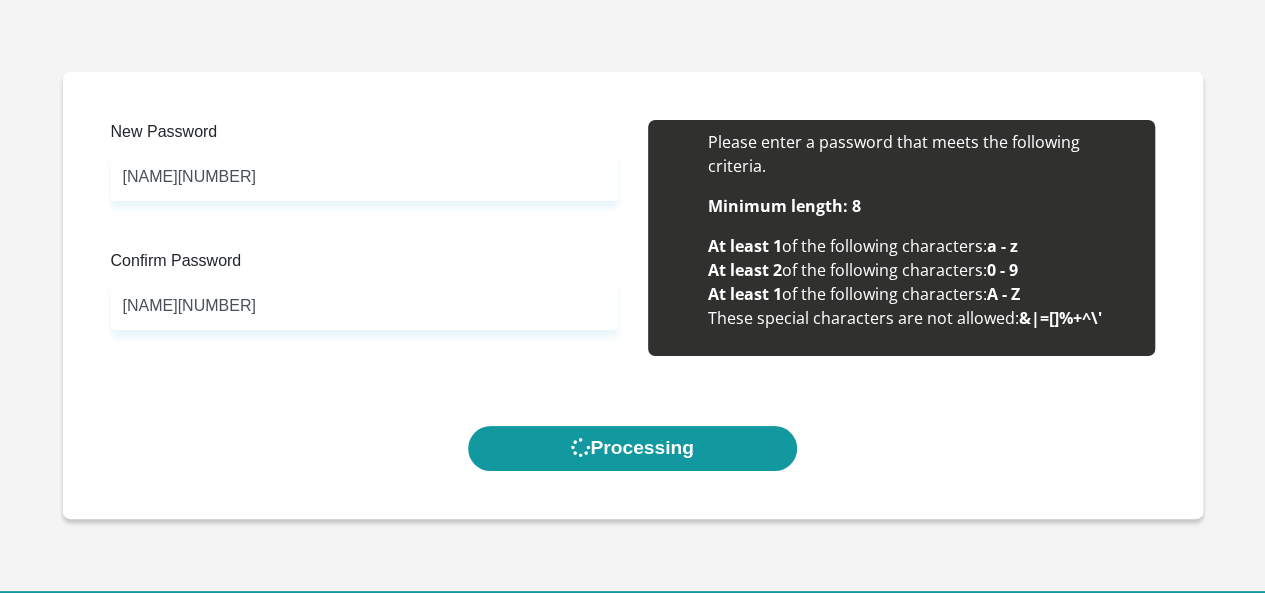 scroll, scrollTop: 0, scrollLeft: 0, axis: both 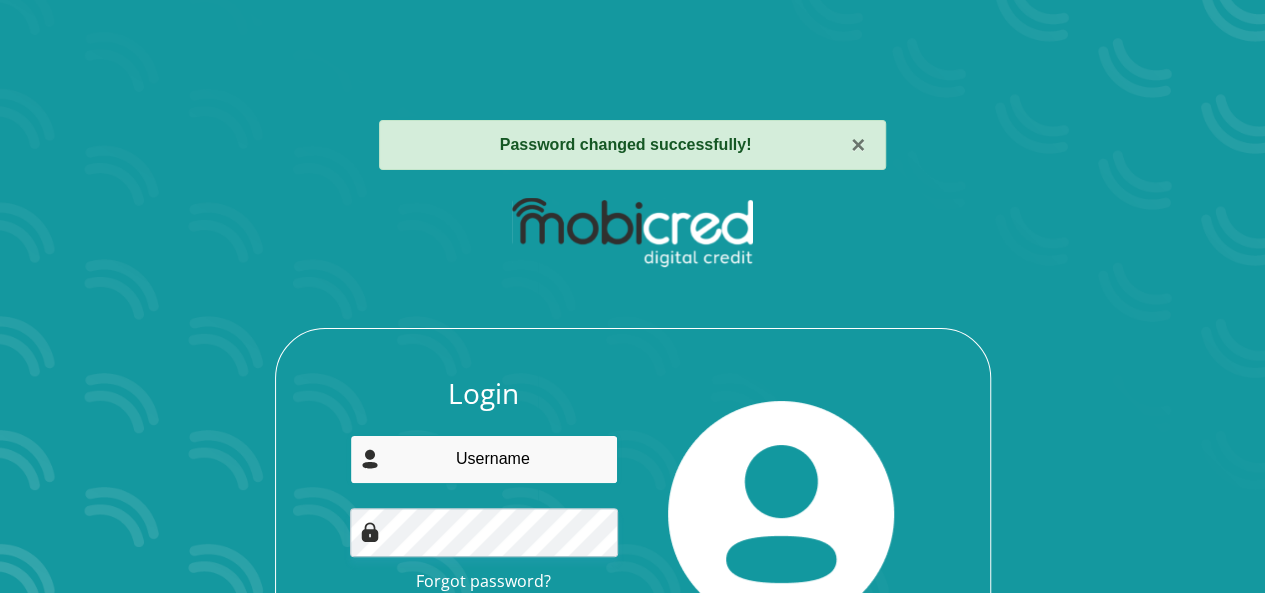click at bounding box center [484, 459] 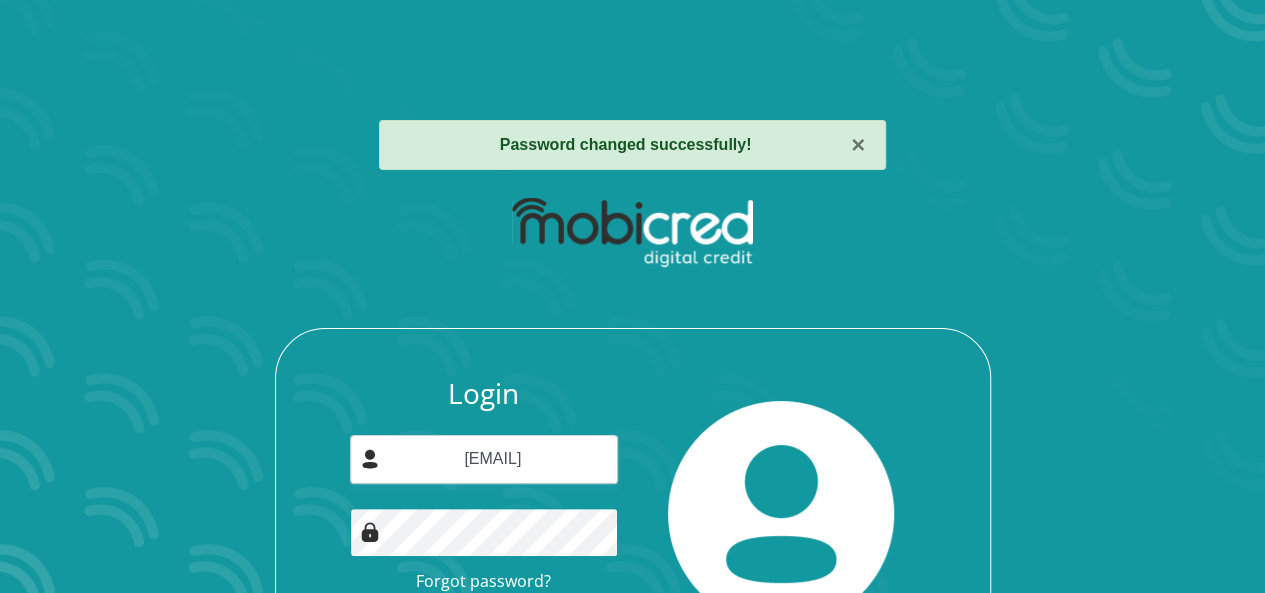 click on "Login" at bounding box center [484, 628] 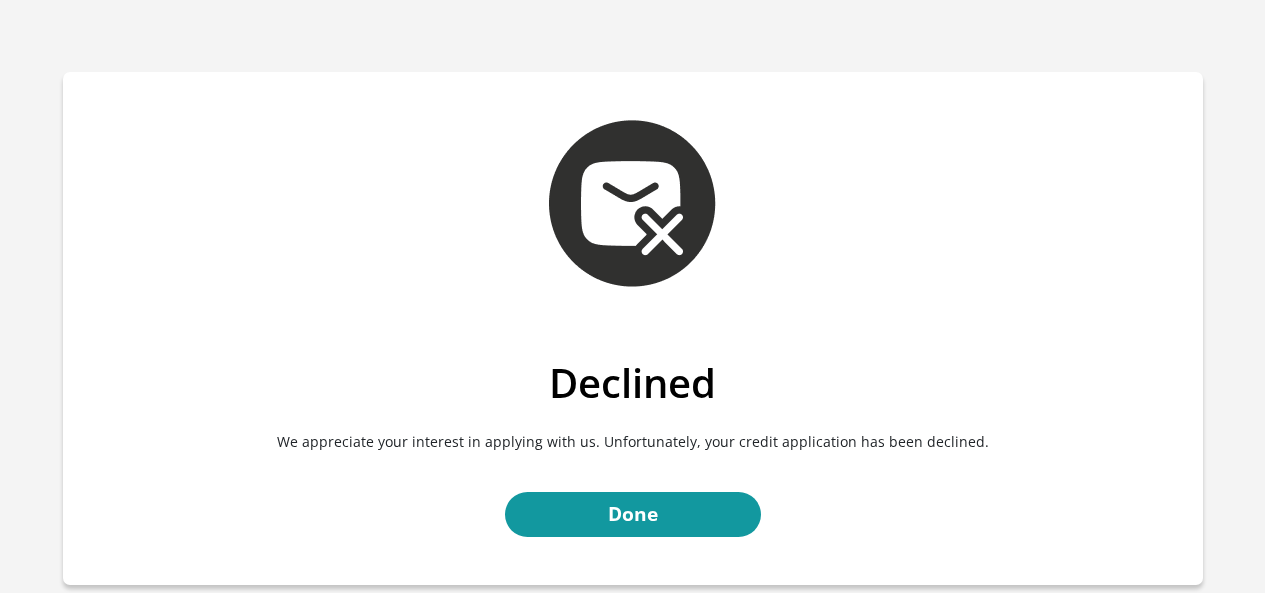 scroll, scrollTop: 0, scrollLeft: 0, axis: both 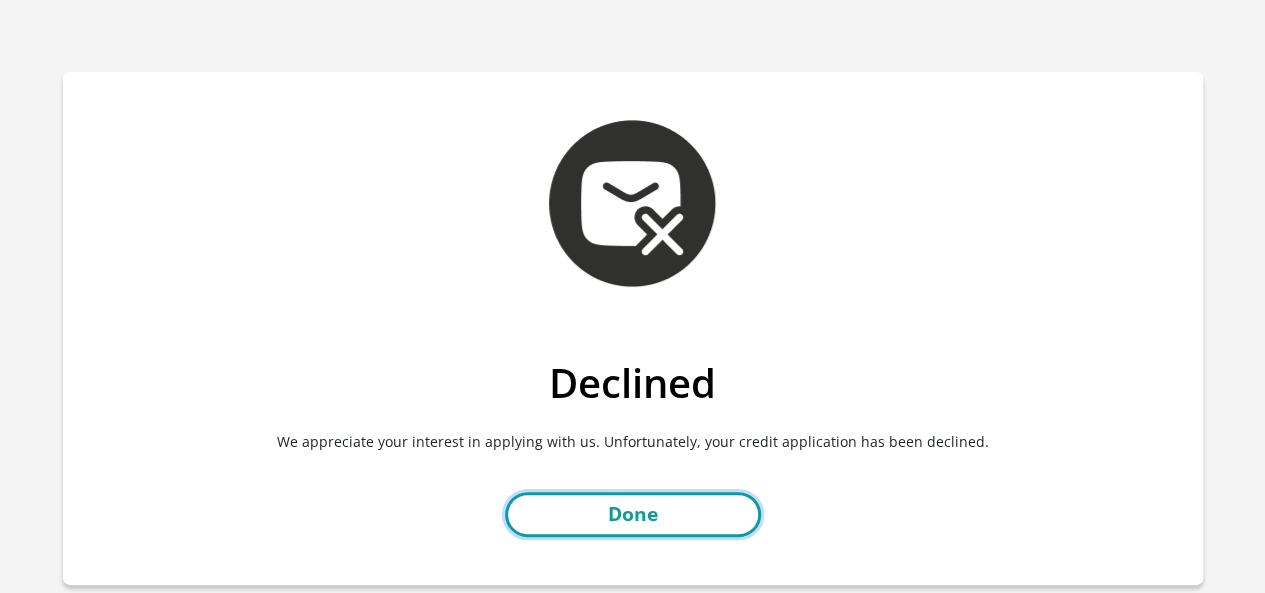 click on "Done" at bounding box center [633, 514] 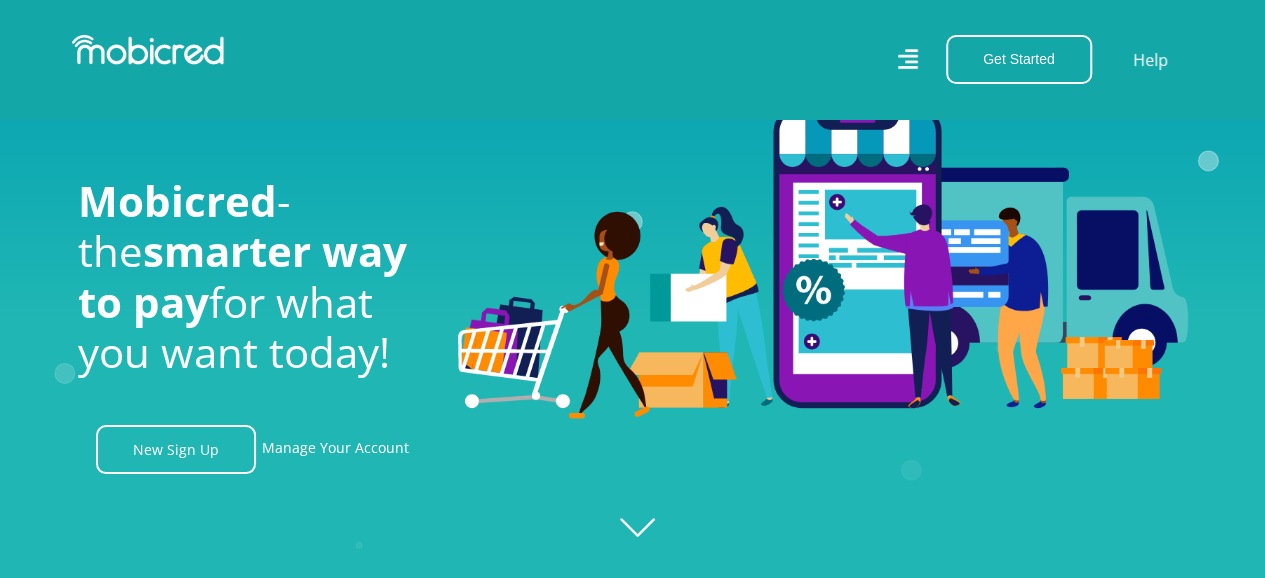 scroll, scrollTop: 0, scrollLeft: 0, axis: both 